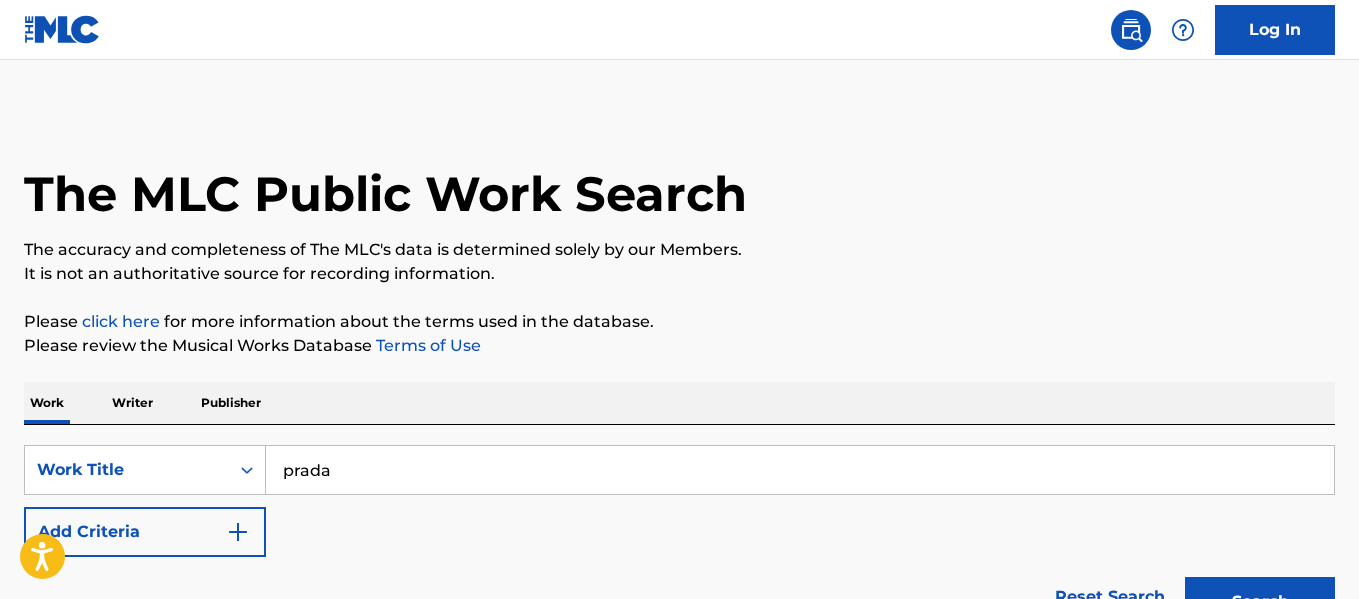 scroll, scrollTop: 264, scrollLeft: 0, axis: vertical 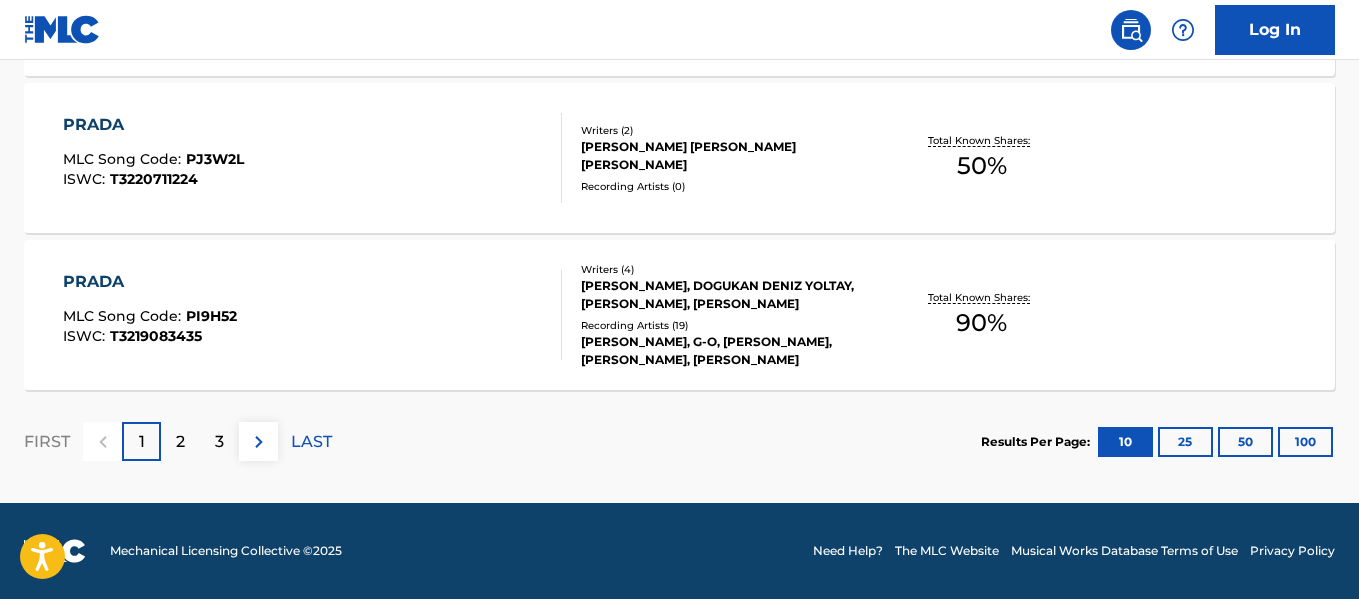 click on "100" at bounding box center (1305, 442) 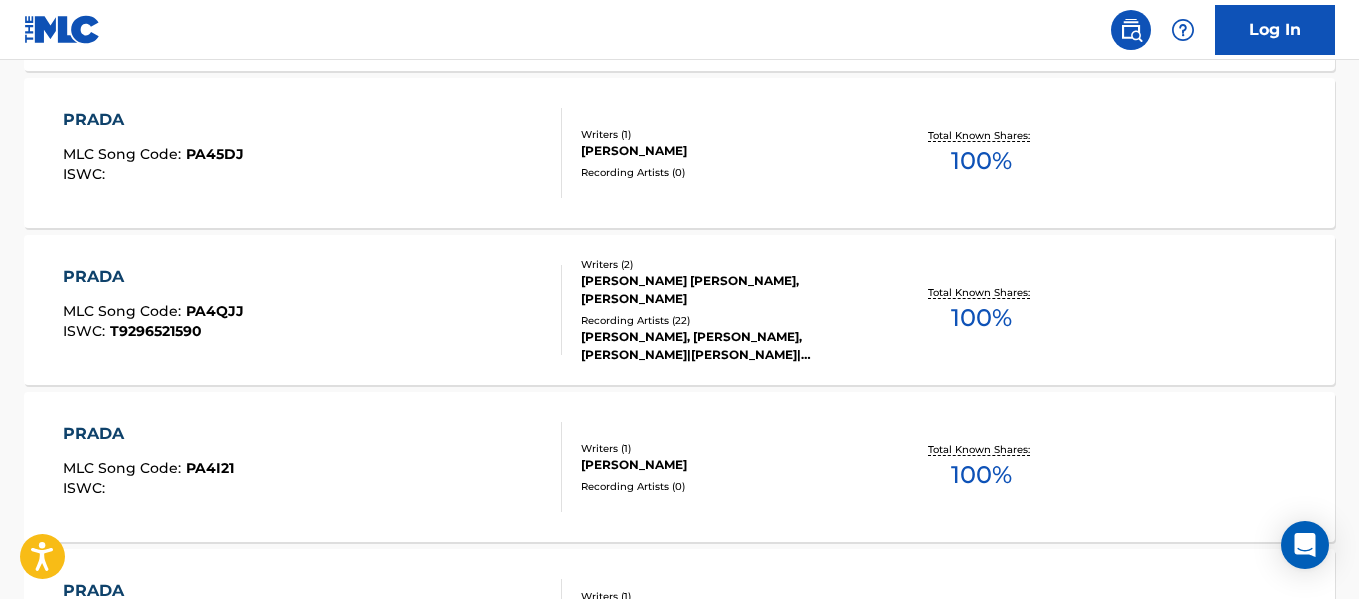 scroll, scrollTop: 8133, scrollLeft: 0, axis: vertical 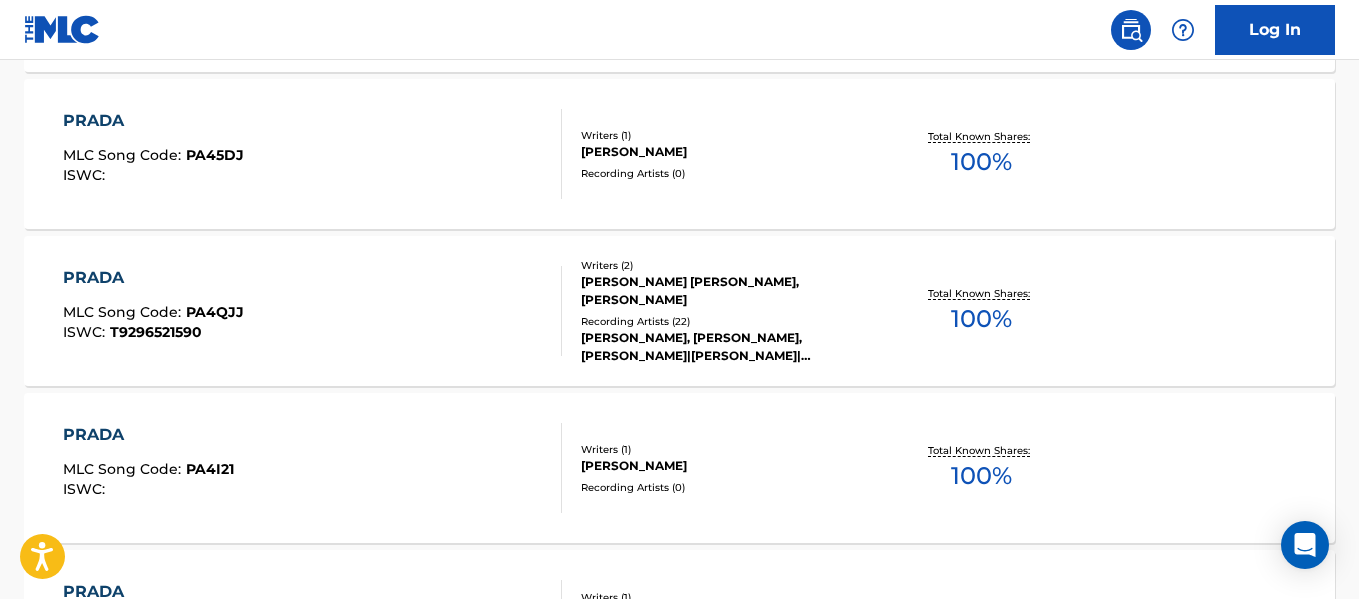 click on "[PERSON_NAME] [PERSON_NAME], [PERSON_NAME]" at bounding box center (727, 291) 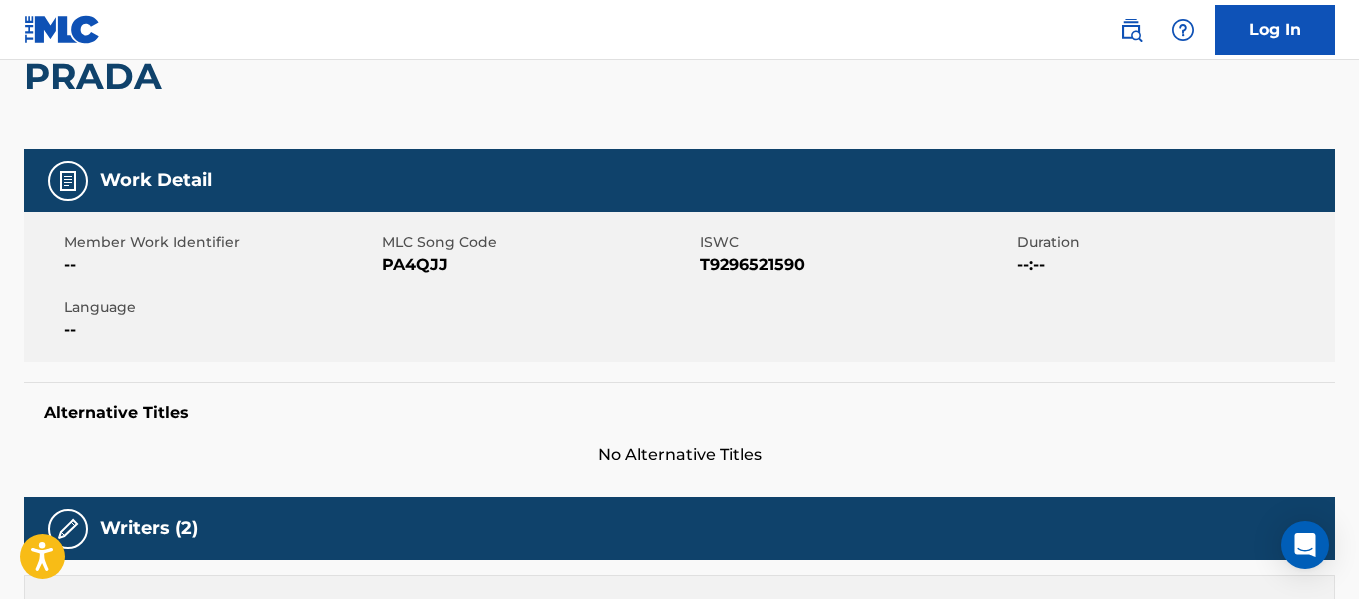 scroll, scrollTop: 0, scrollLeft: 0, axis: both 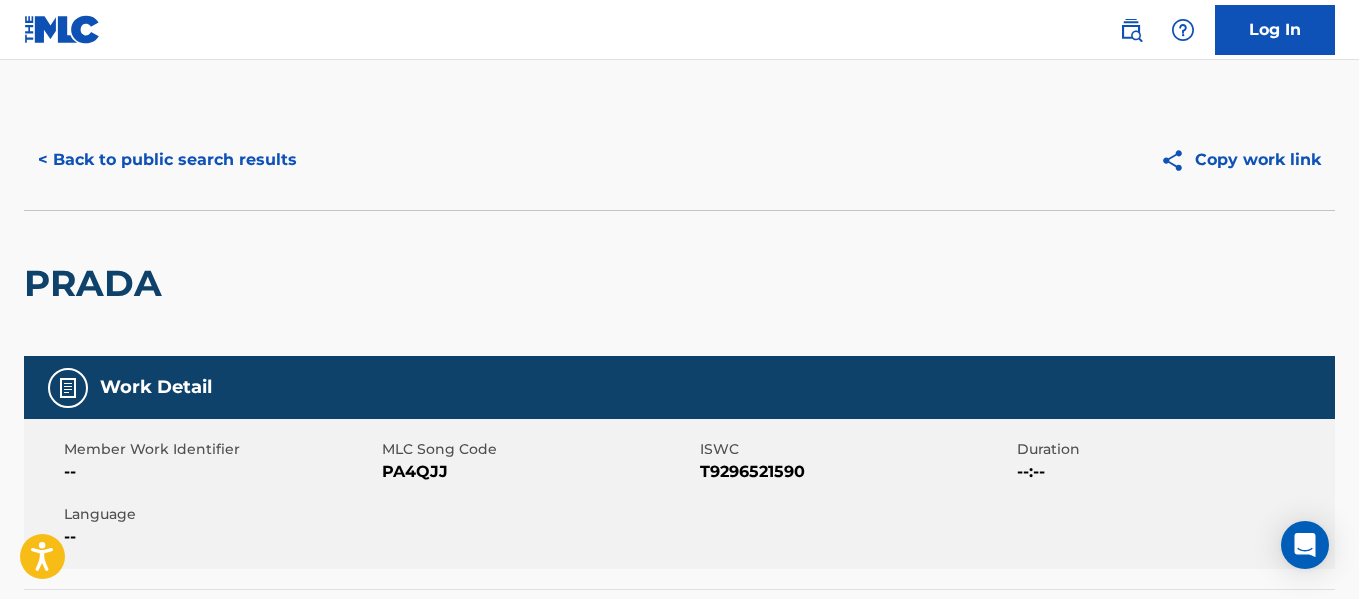 click on "< Back to public search results" at bounding box center [167, 160] 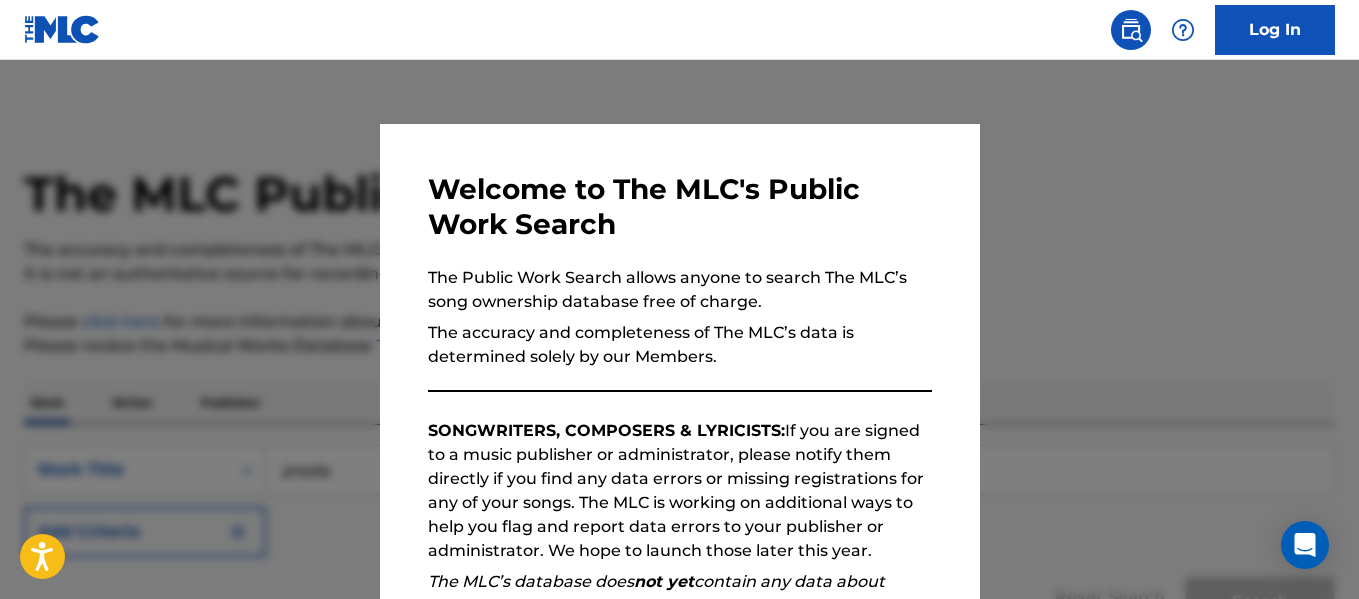 scroll, scrollTop: 8185, scrollLeft: 0, axis: vertical 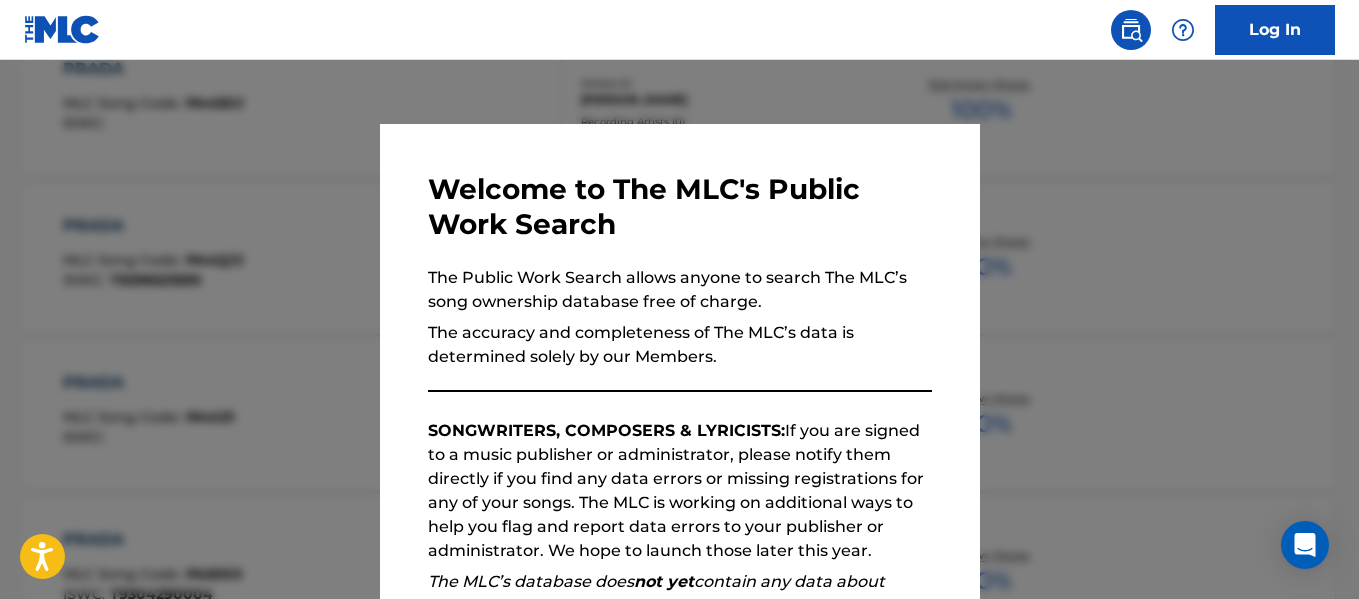 click at bounding box center (679, 359) 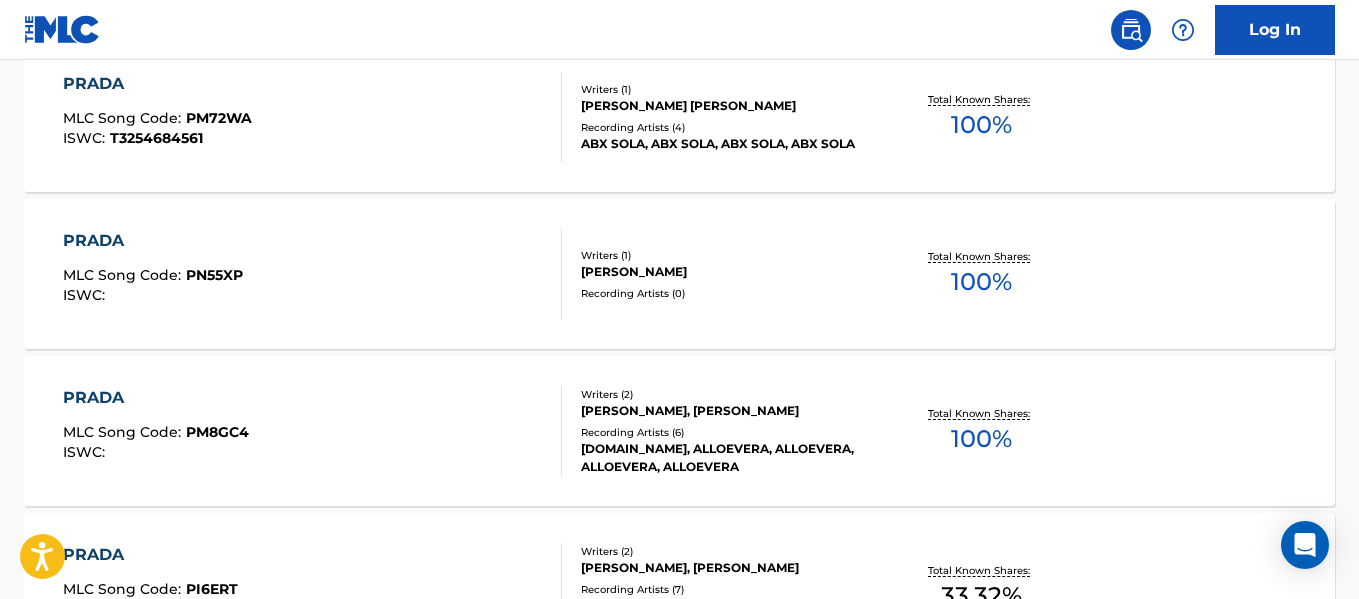 scroll, scrollTop: 0, scrollLeft: 0, axis: both 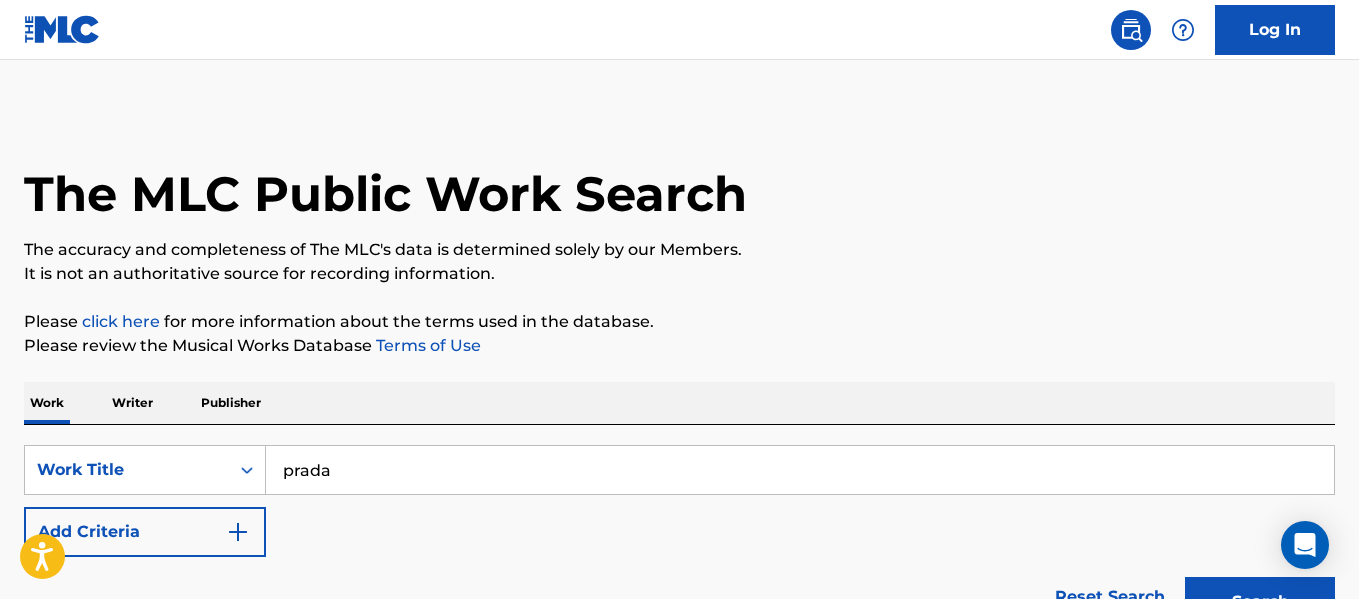 click on "prada" at bounding box center (800, 470) 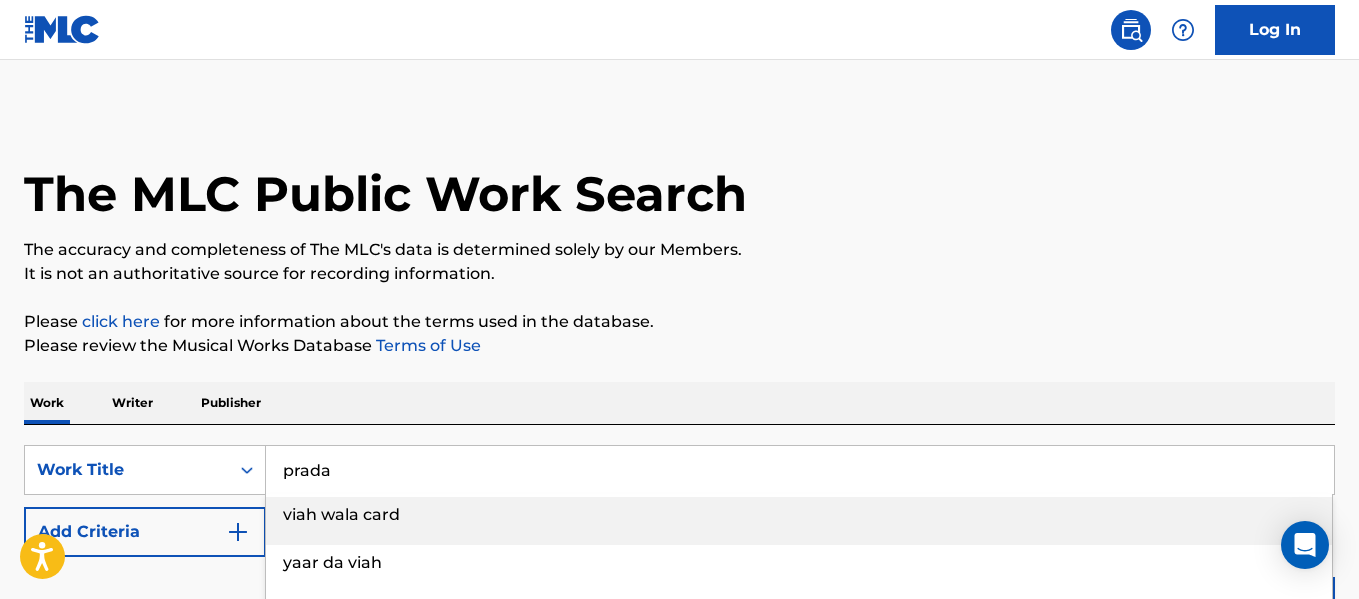 click on "prada" at bounding box center (800, 470) 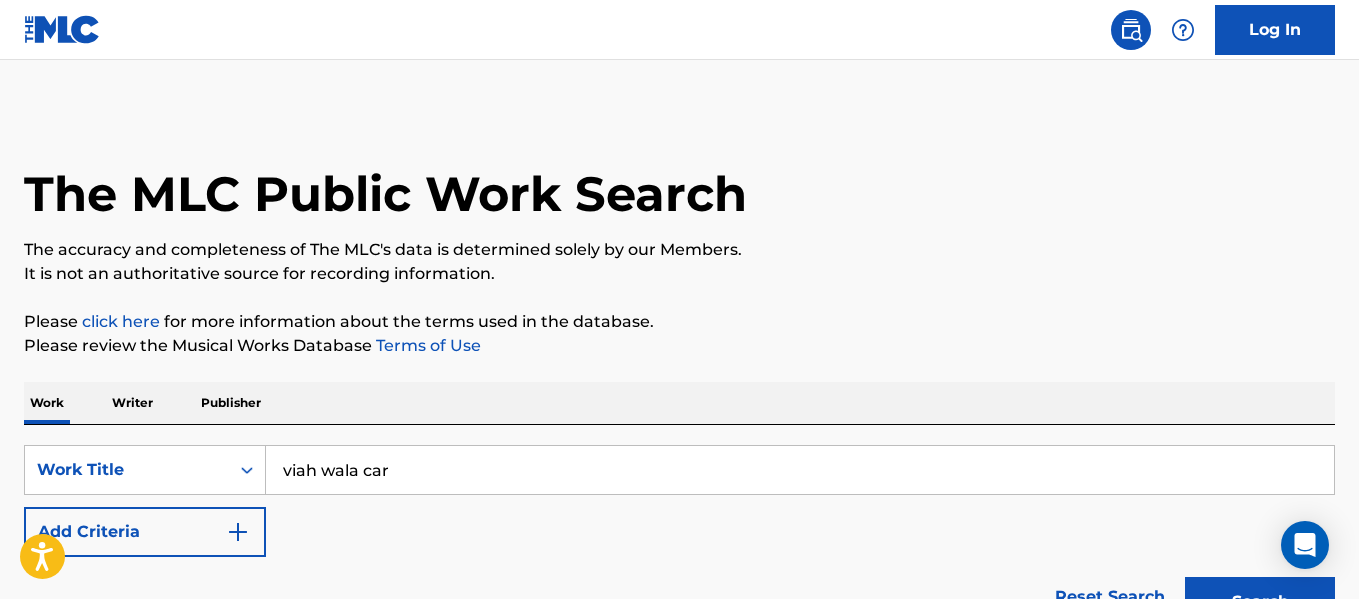 paste on "Viah" 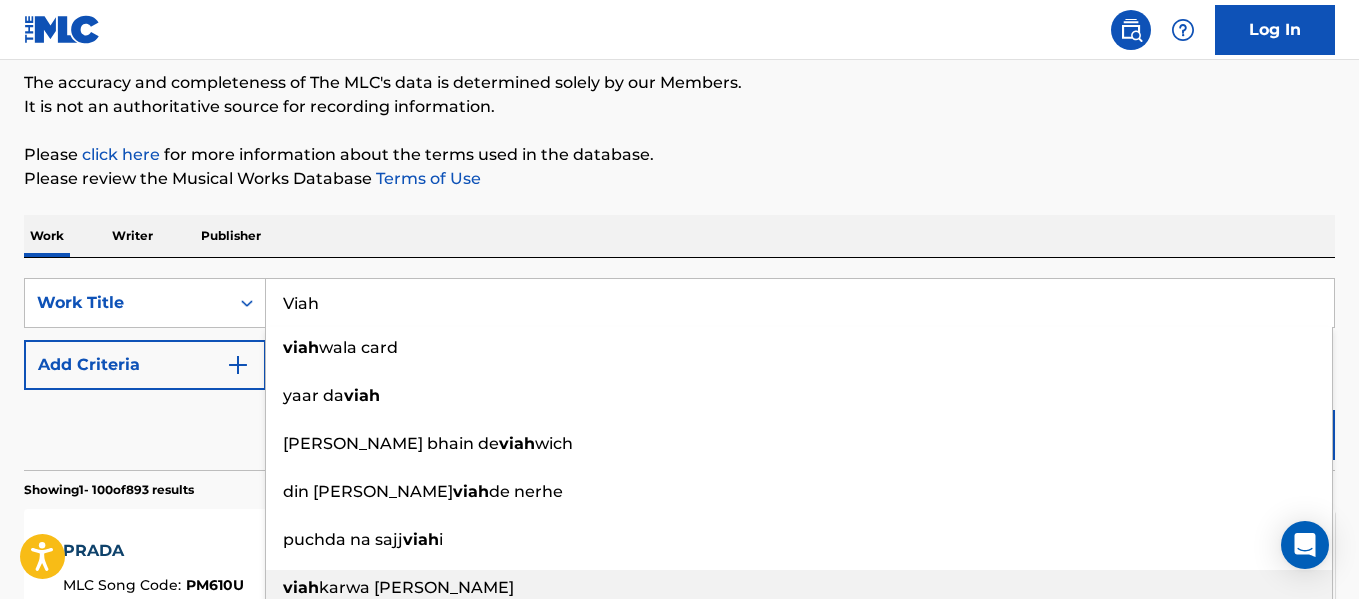 scroll, scrollTop: 150, scrollLeft: 0, axis: vertical 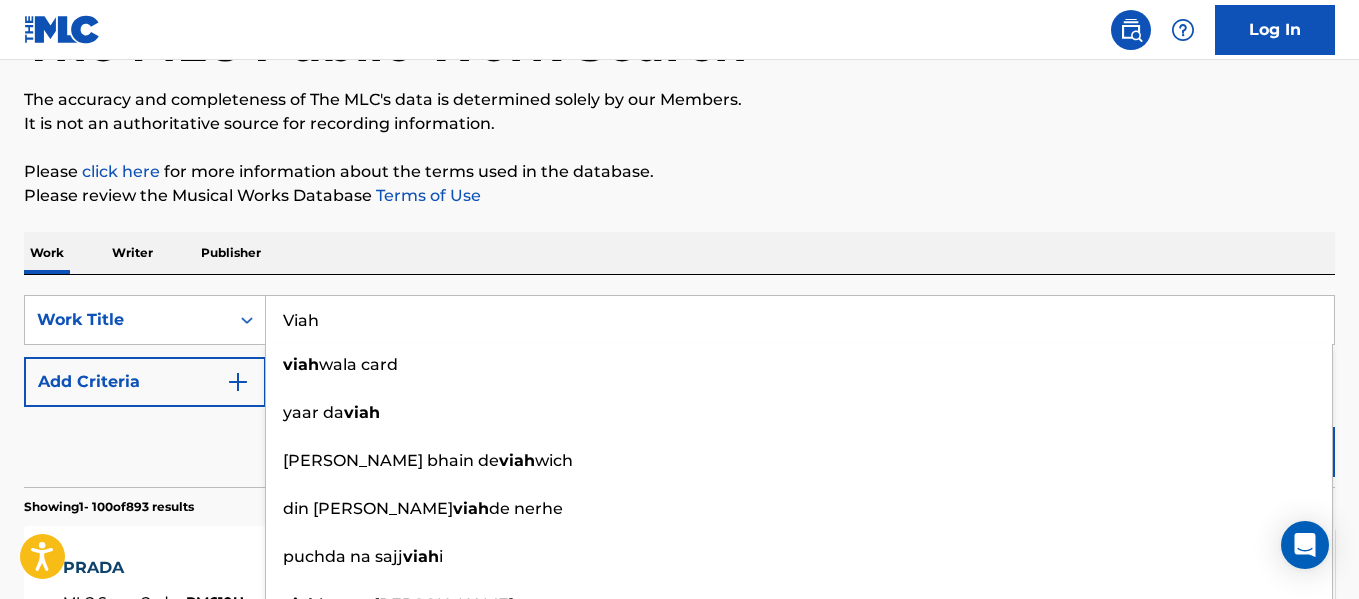 click on "Viah" at bounding box center (800, 320) 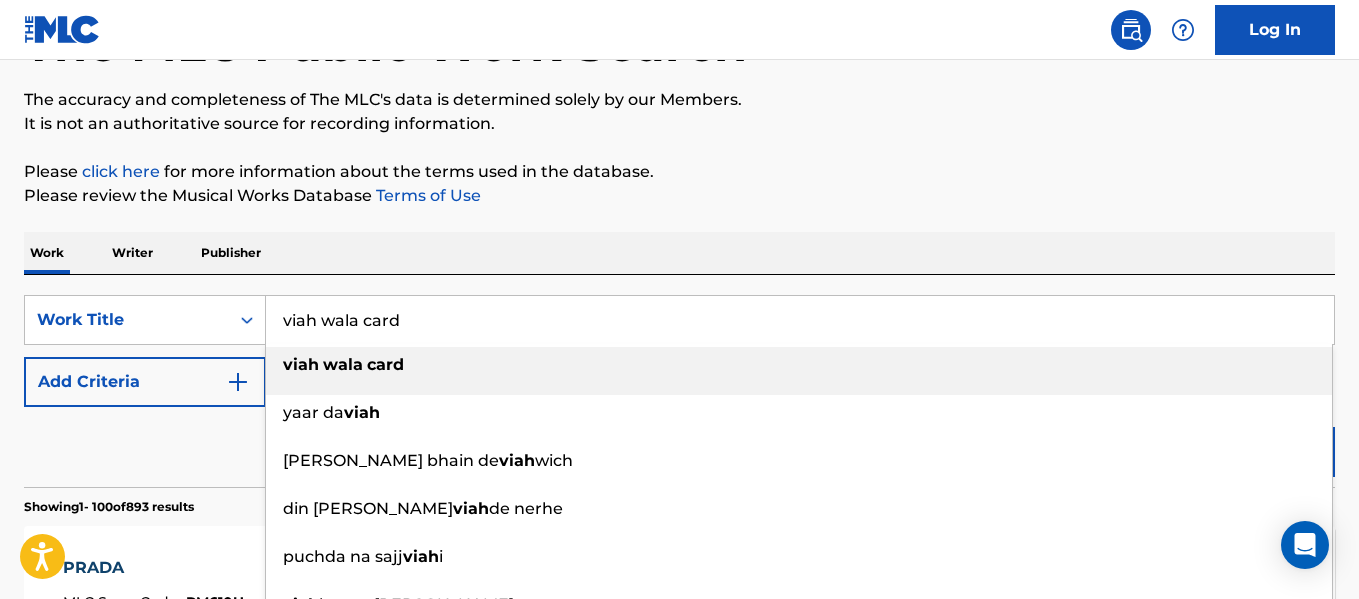 click on "viah wala card" at bounding box center [800, 320] 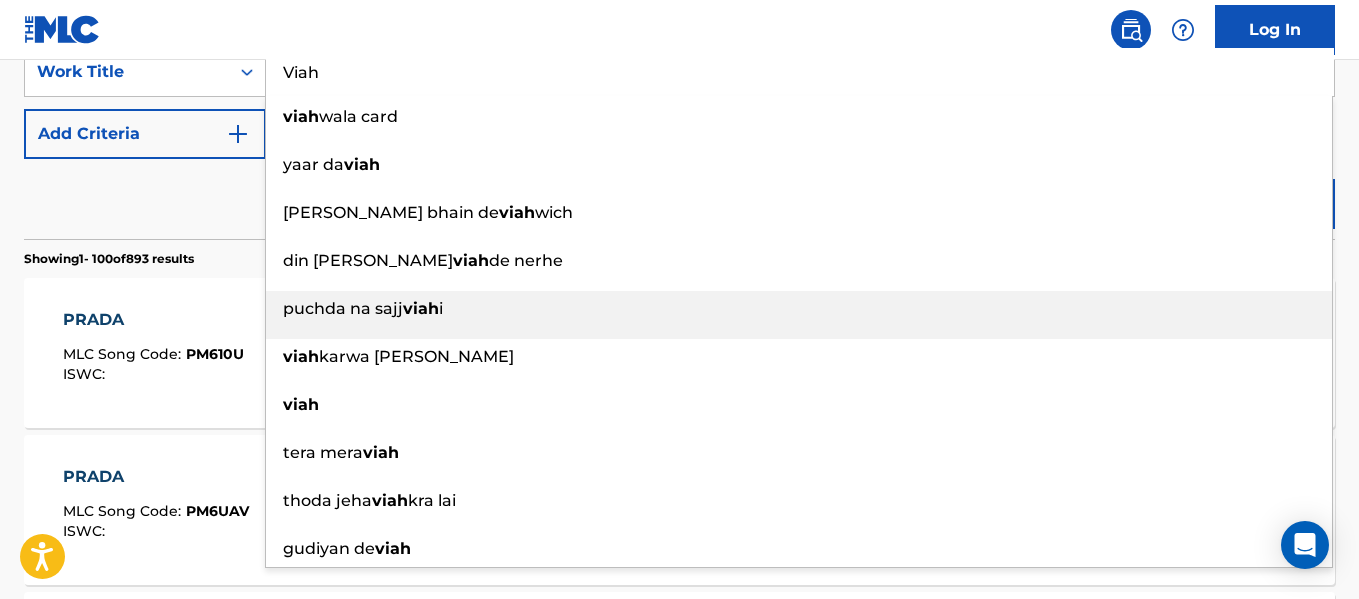scroll, scrollTop: 399, scrollLeft: 0, axis: vertical 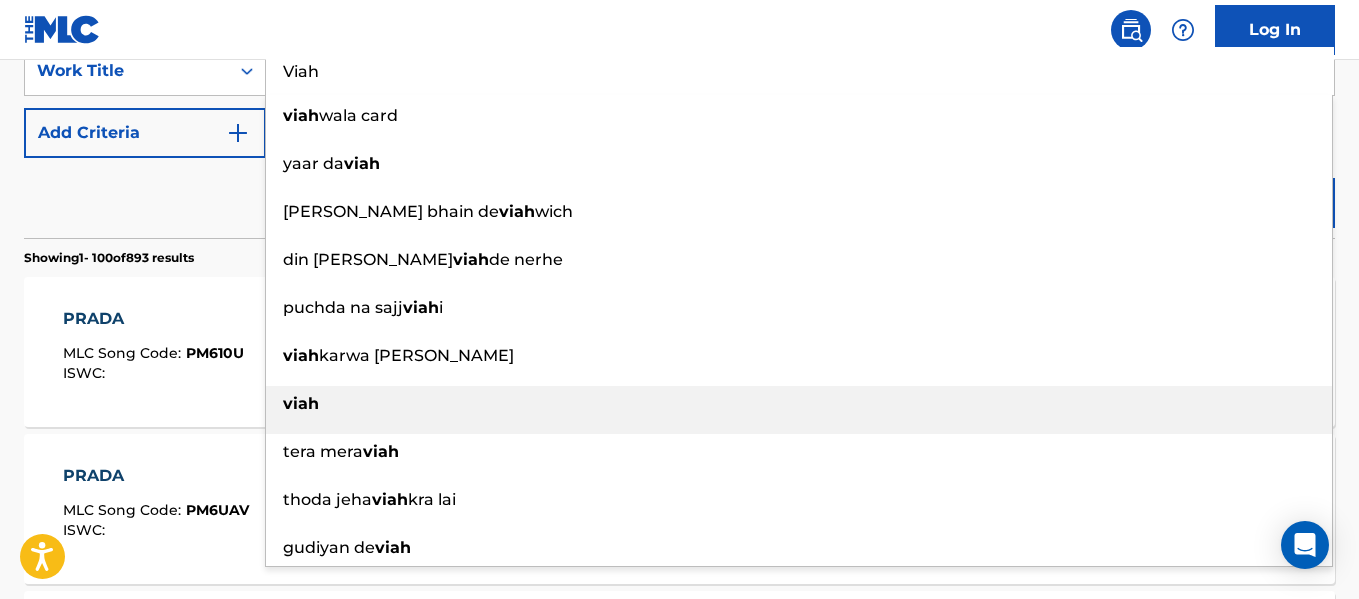 click on "viah" at bounding box center [799, 404] 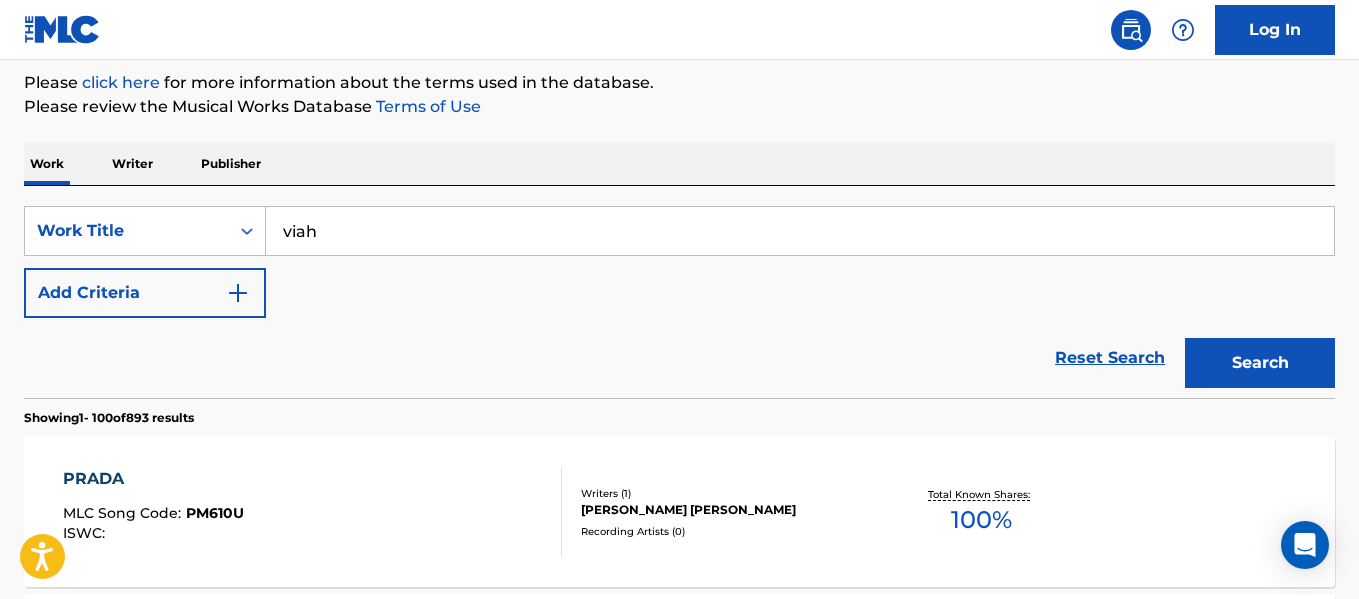scroll, scrollTop: 265, scrollLeft: 0, axis: vertical 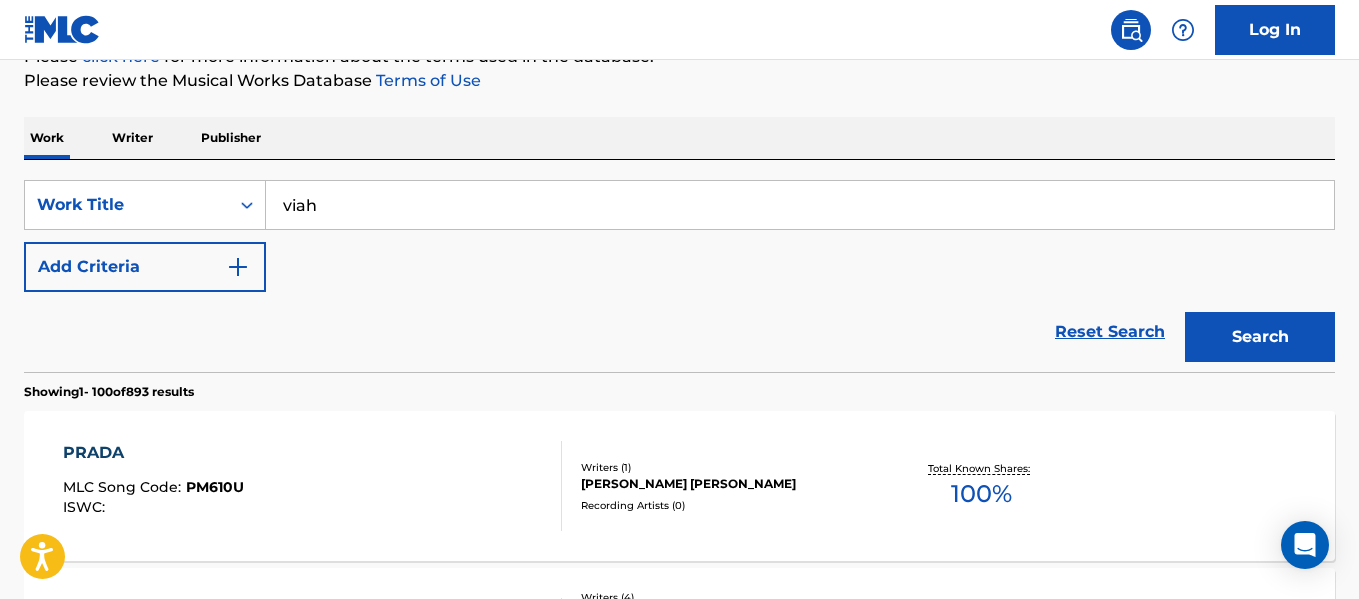 click on "Search" at bounding box center [1260, 337] 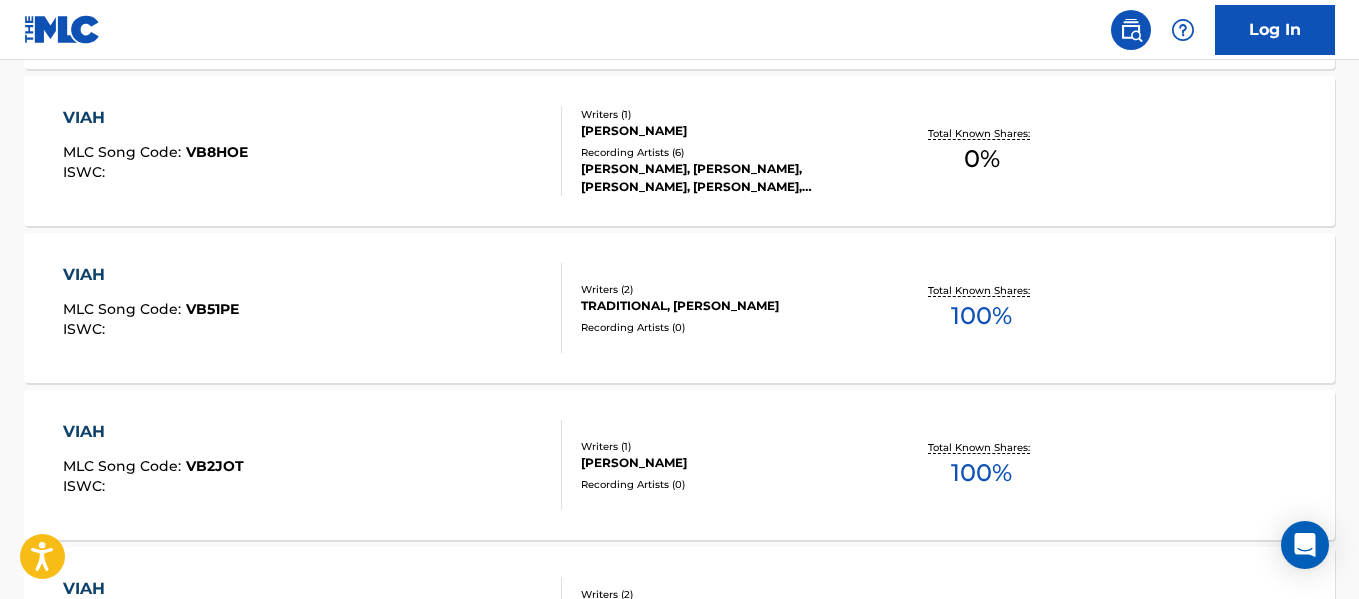 scroll, scrollTop: 10176, scrollLeft: 0, axis: vertical 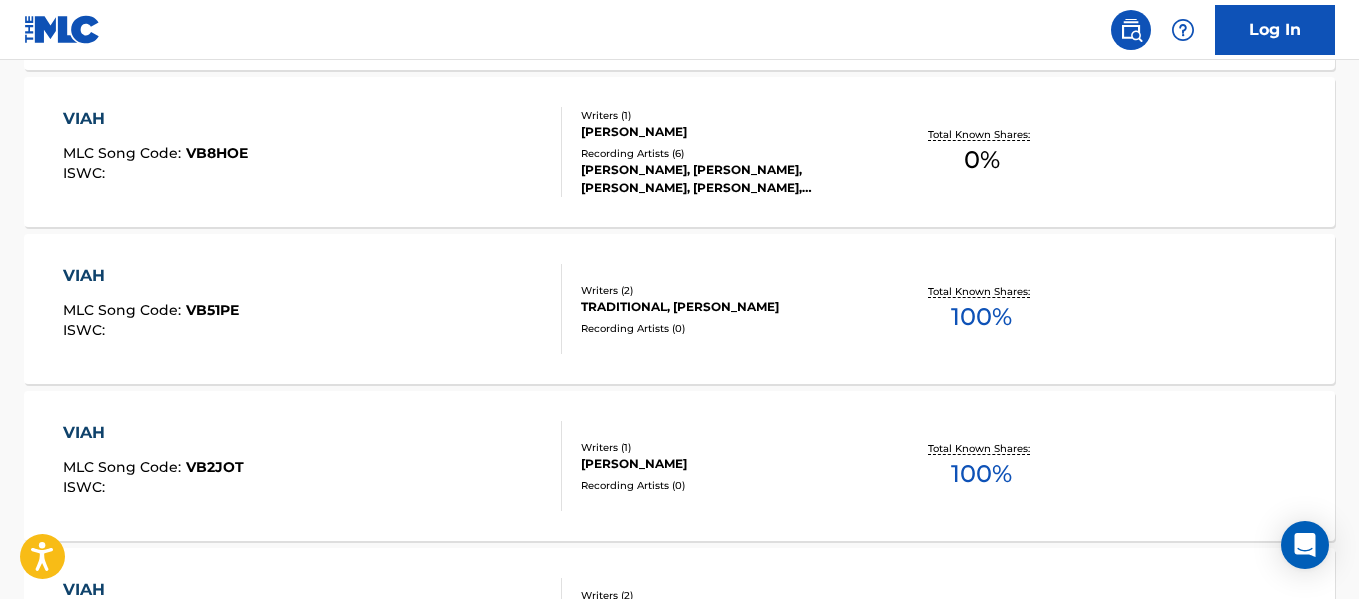click on "[PERSON_NAME], [PERSON_NAME], [PERSON_NAME], [PERSON_NAME], [PERSON_NAME] MANAK" at bounding box center (727, 179) 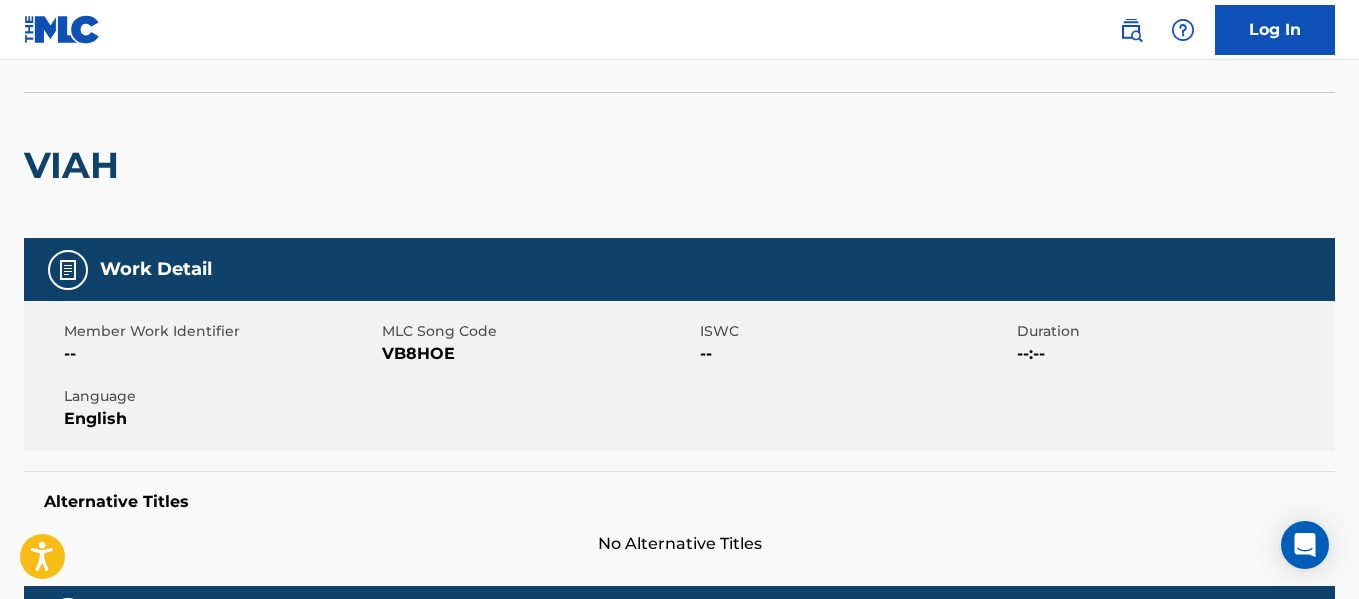 scroll, scrollTop: 0, scrollLeft: 0, axis: both 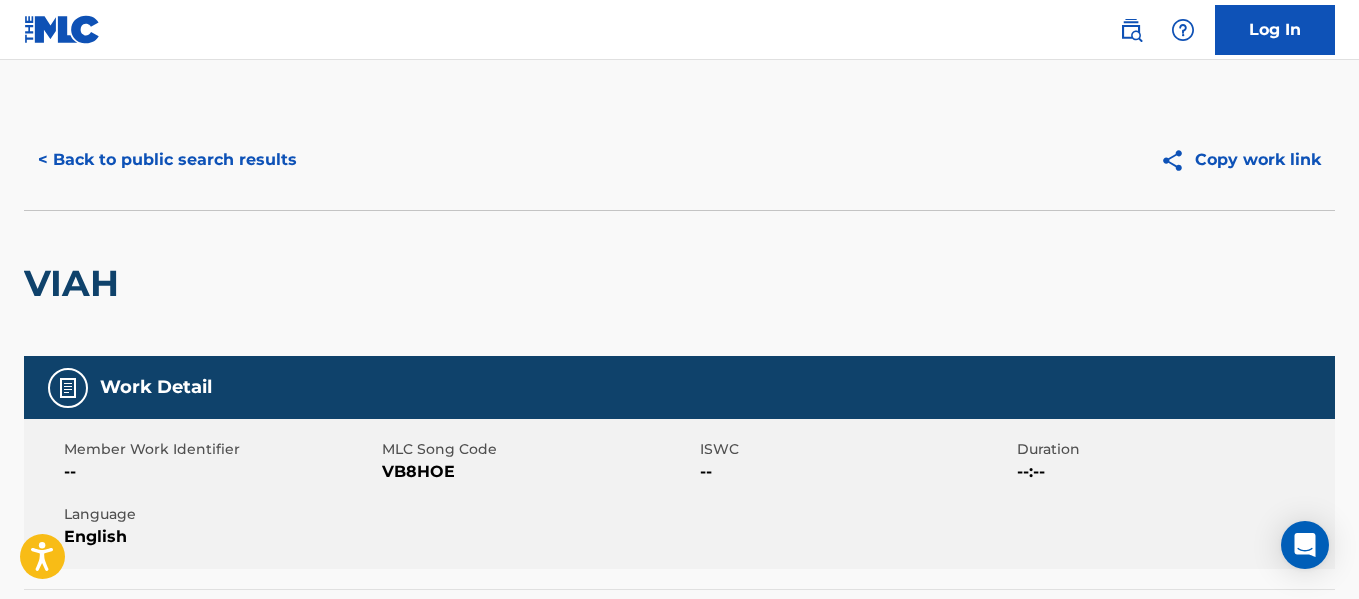 click on "< Back to public search results" at bounding box center [167, 160] 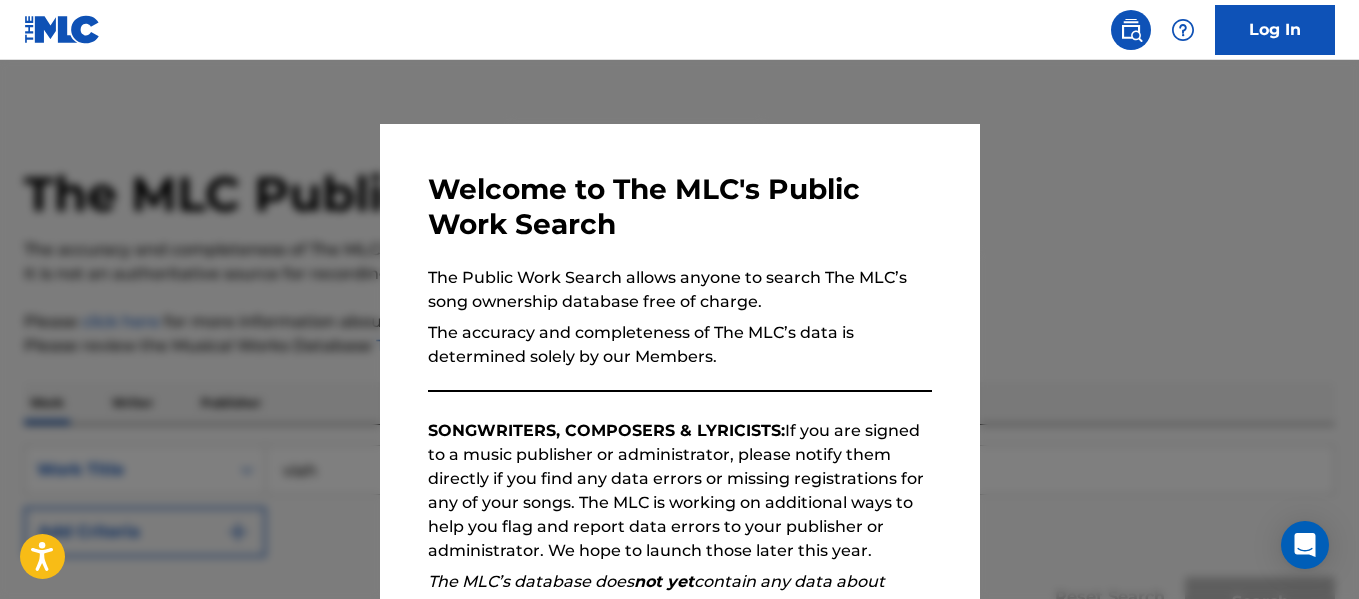 scroll, scrollTop: 10228, scrollLeft: 0, axis: vertical 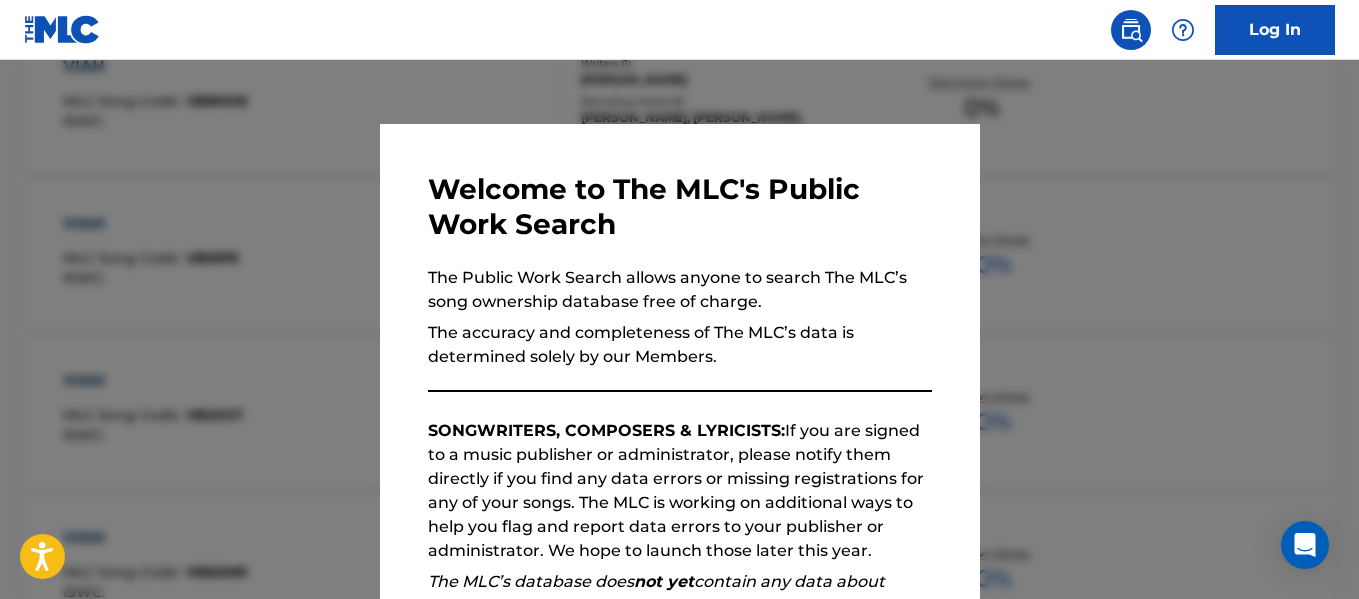 click at bounding box center [679, 359] 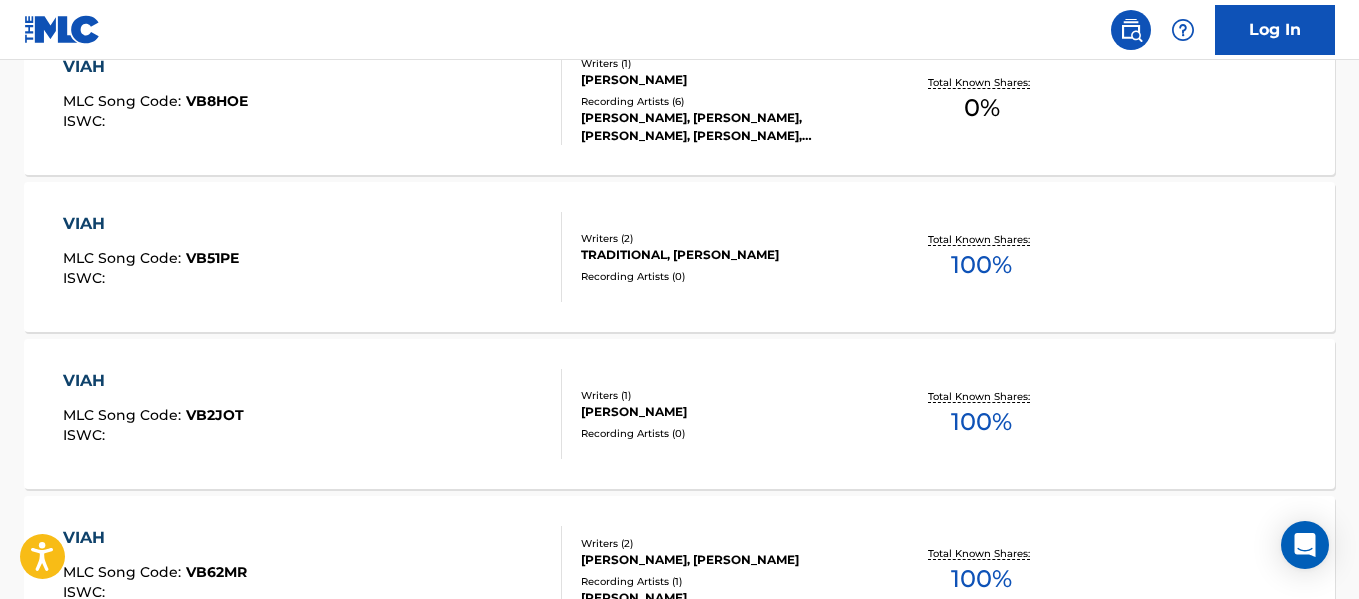 scroll, scrollTop: 4551, scrollLeft: 0, axis: vertical 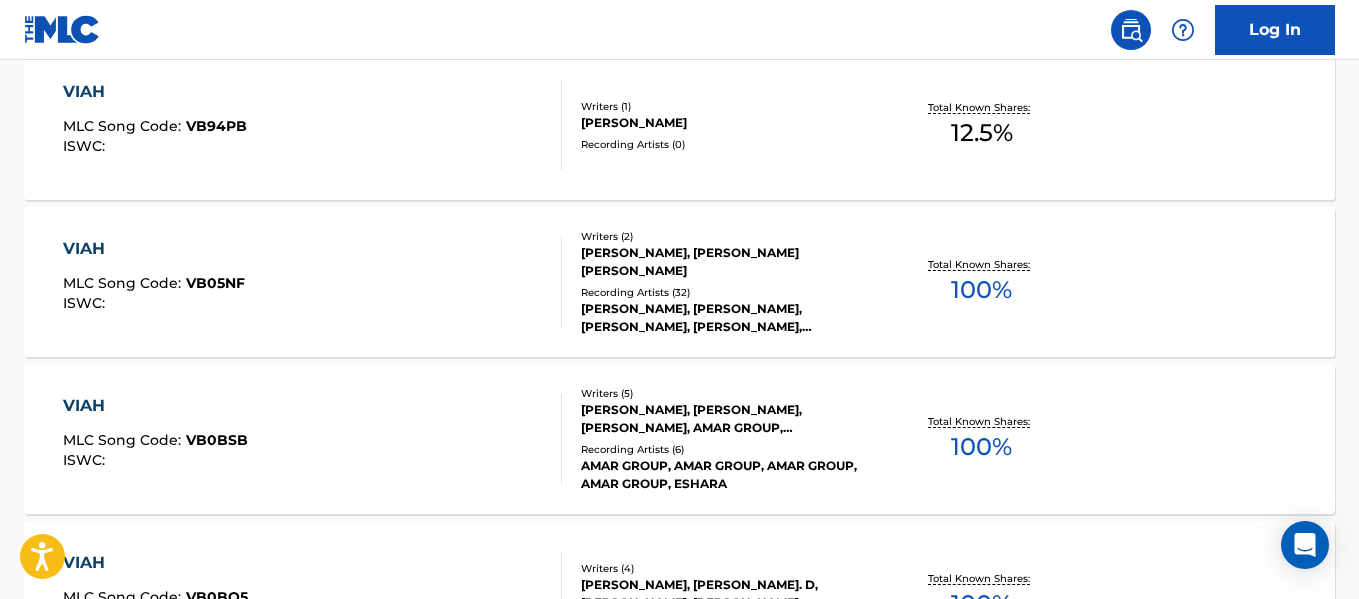 click on "[PERSON_NAME], [PERSON_NAME], [PERSON_NAME], [PERSON_NAME], [PERSON_NAME] MANAK" at bounding box center [727, 318] 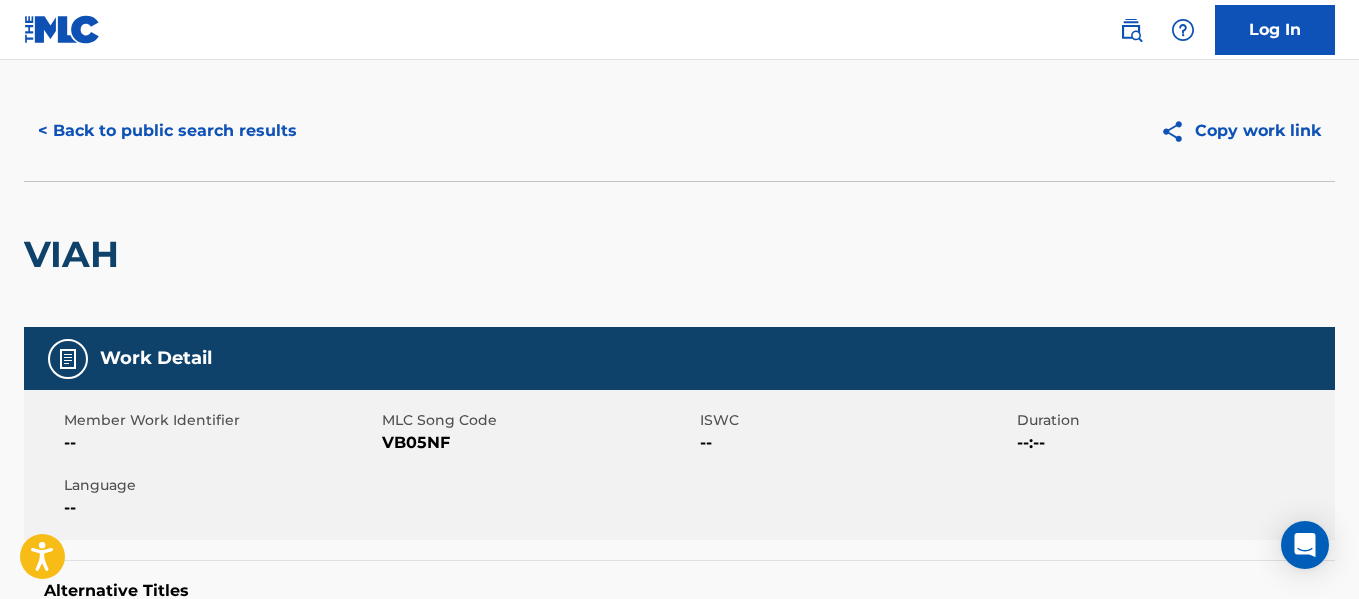 scroll, scrollTop: 0, scrollLeft: 0, axis: both 